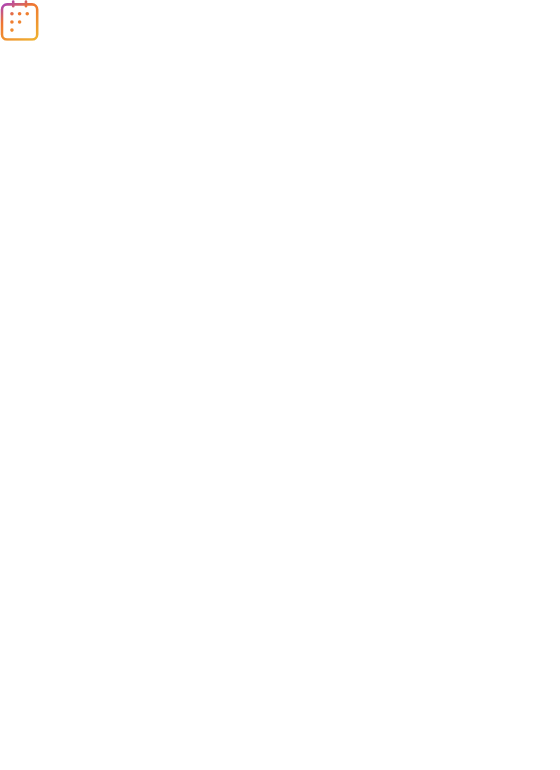 scroll, scrollTop: 0, scrollLeft: 0, axis: both 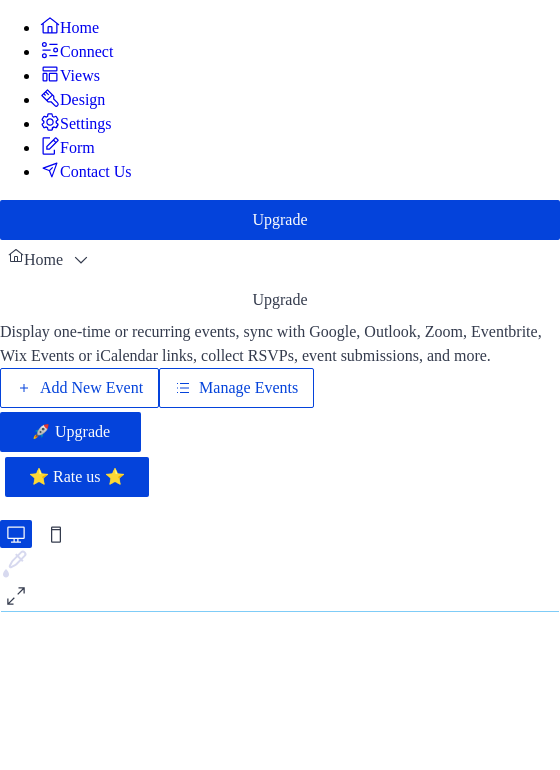click on "Manage Events" at bounding box center [248, 388] 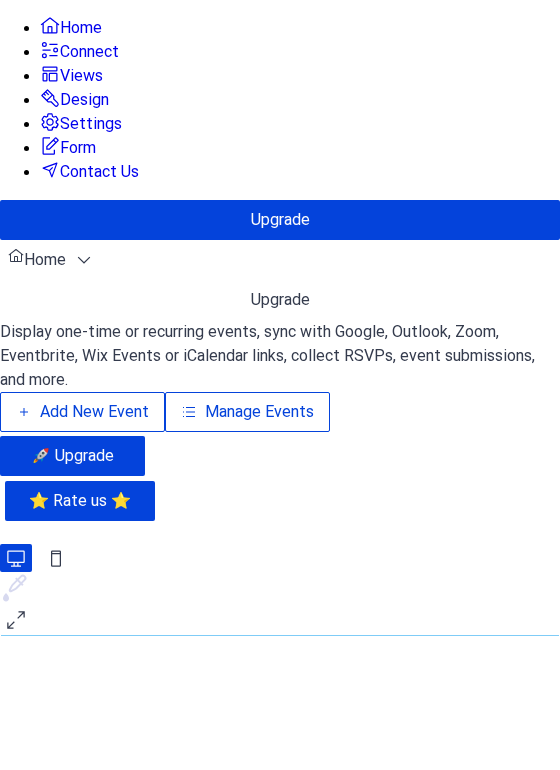 click on "Manage Events" at bounding box center (259, 412) 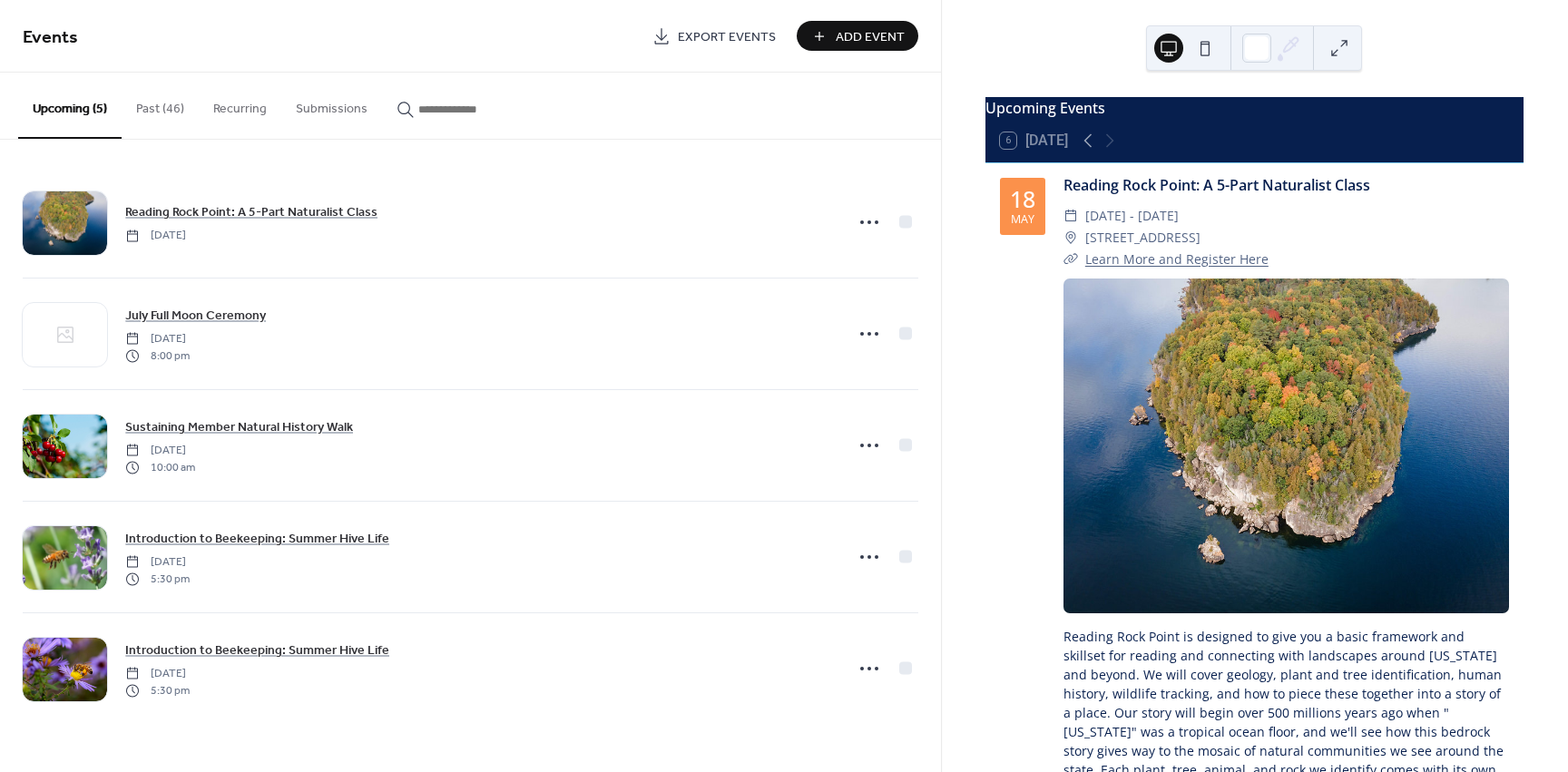 scroll, scrollTop: 0, scrollLeft: 0, axis: both 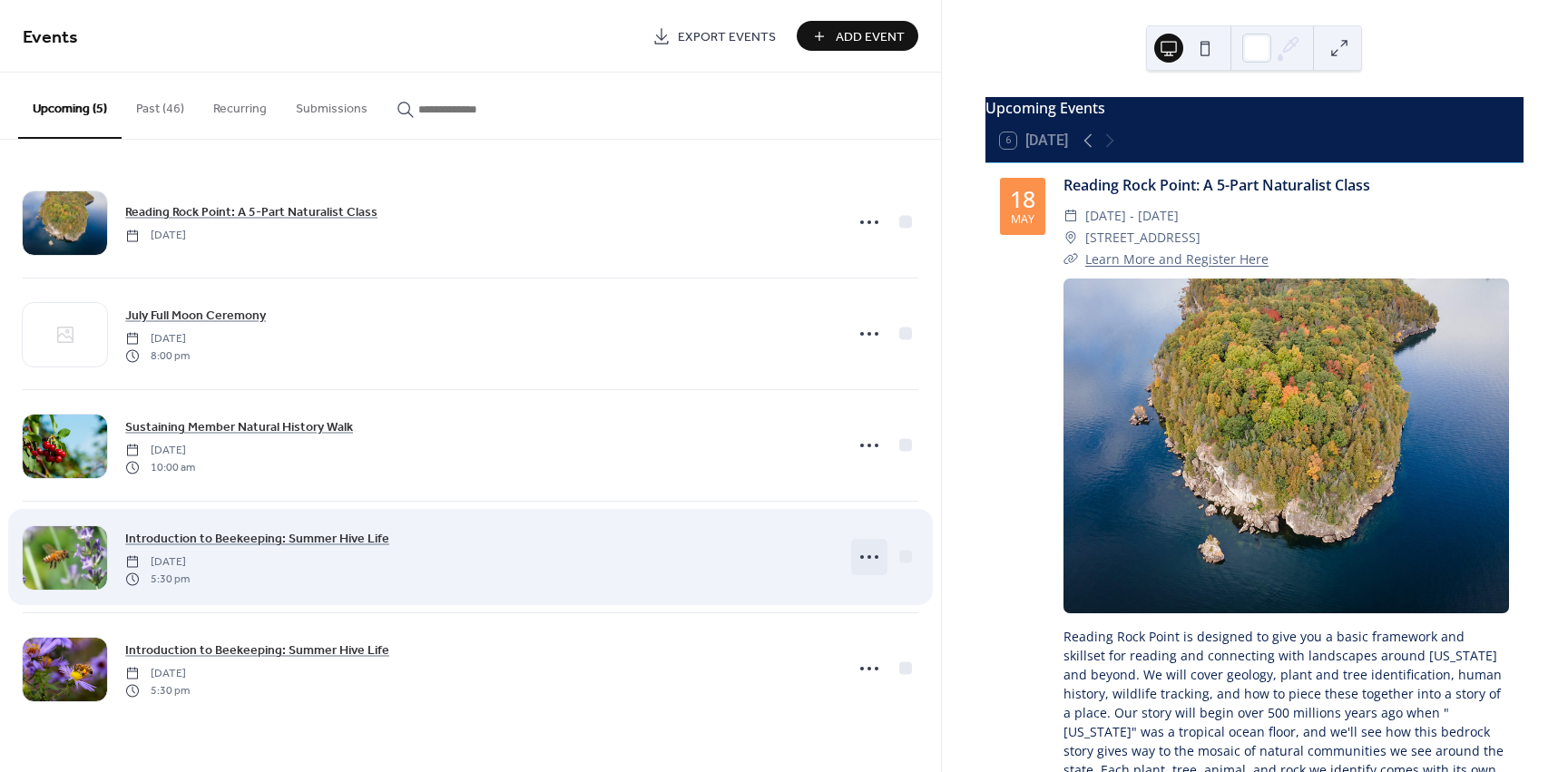 click 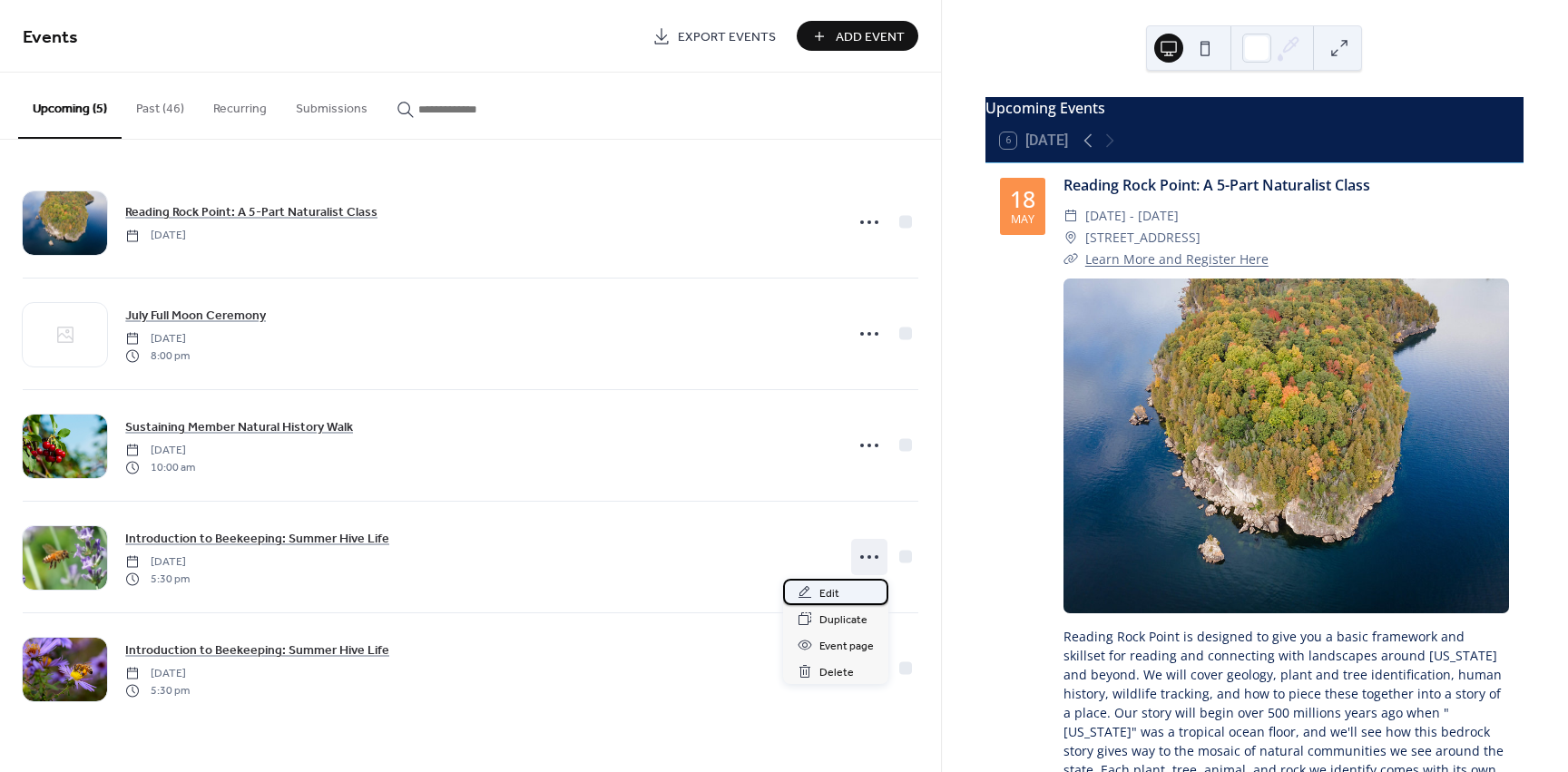 click on "Edit" at bounding box center [836, 591] 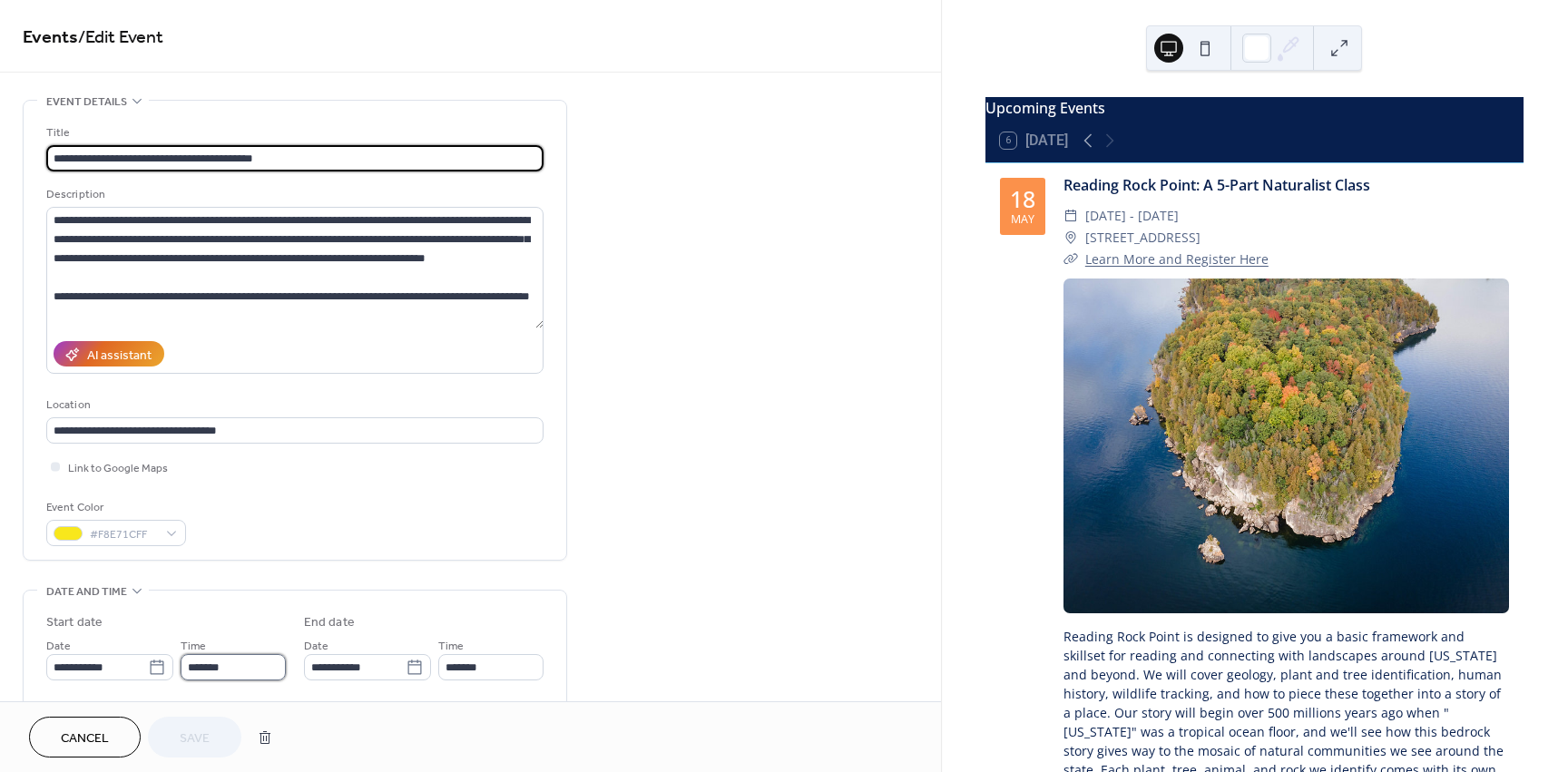 click on "*******" at bounding box center (233, 667) 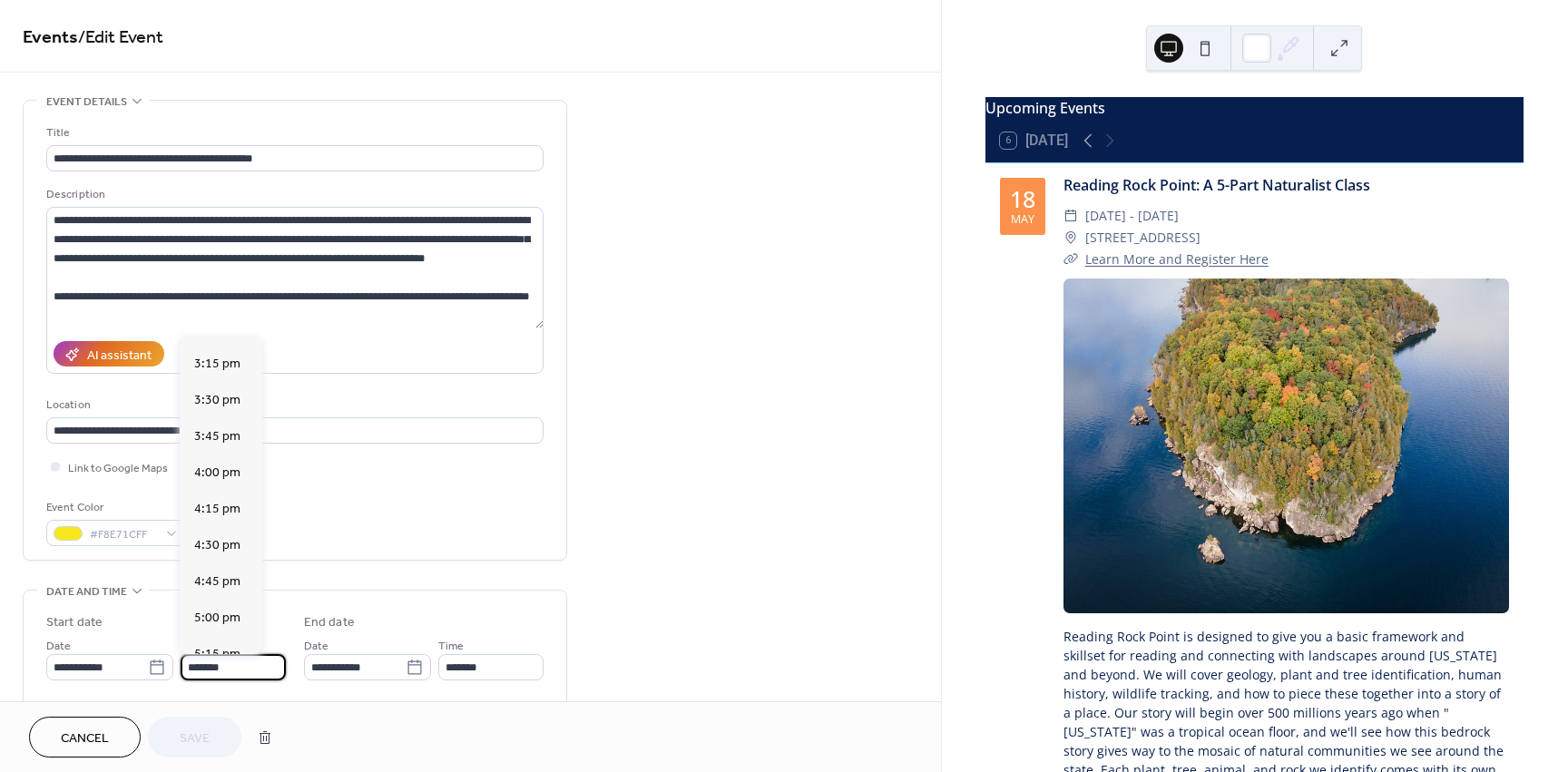 scroll, scrollTop: 2150, scrollLeft: 0, axis: vertical 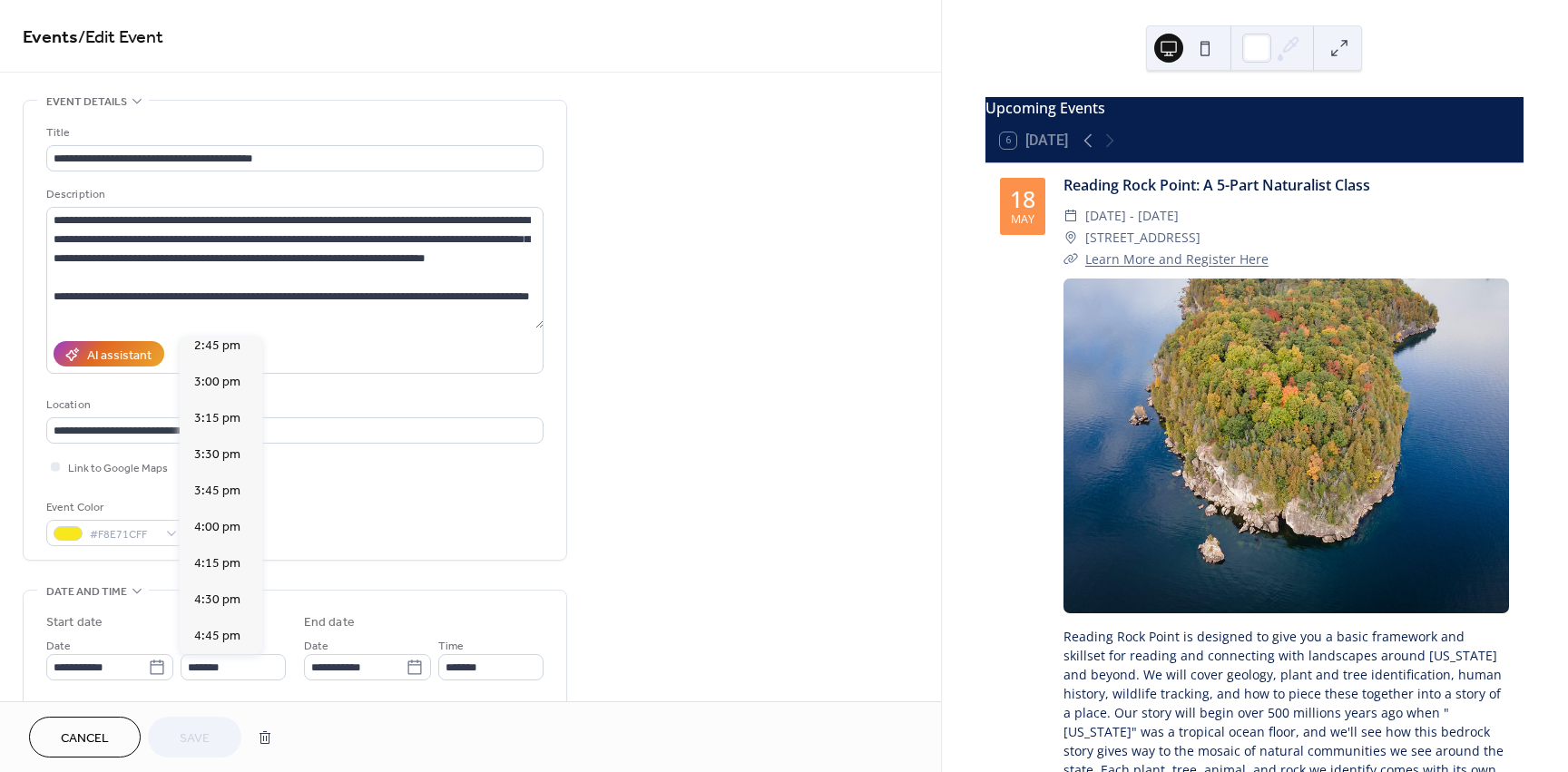 click on "2:30 pm" at bounding box center (217, 309) 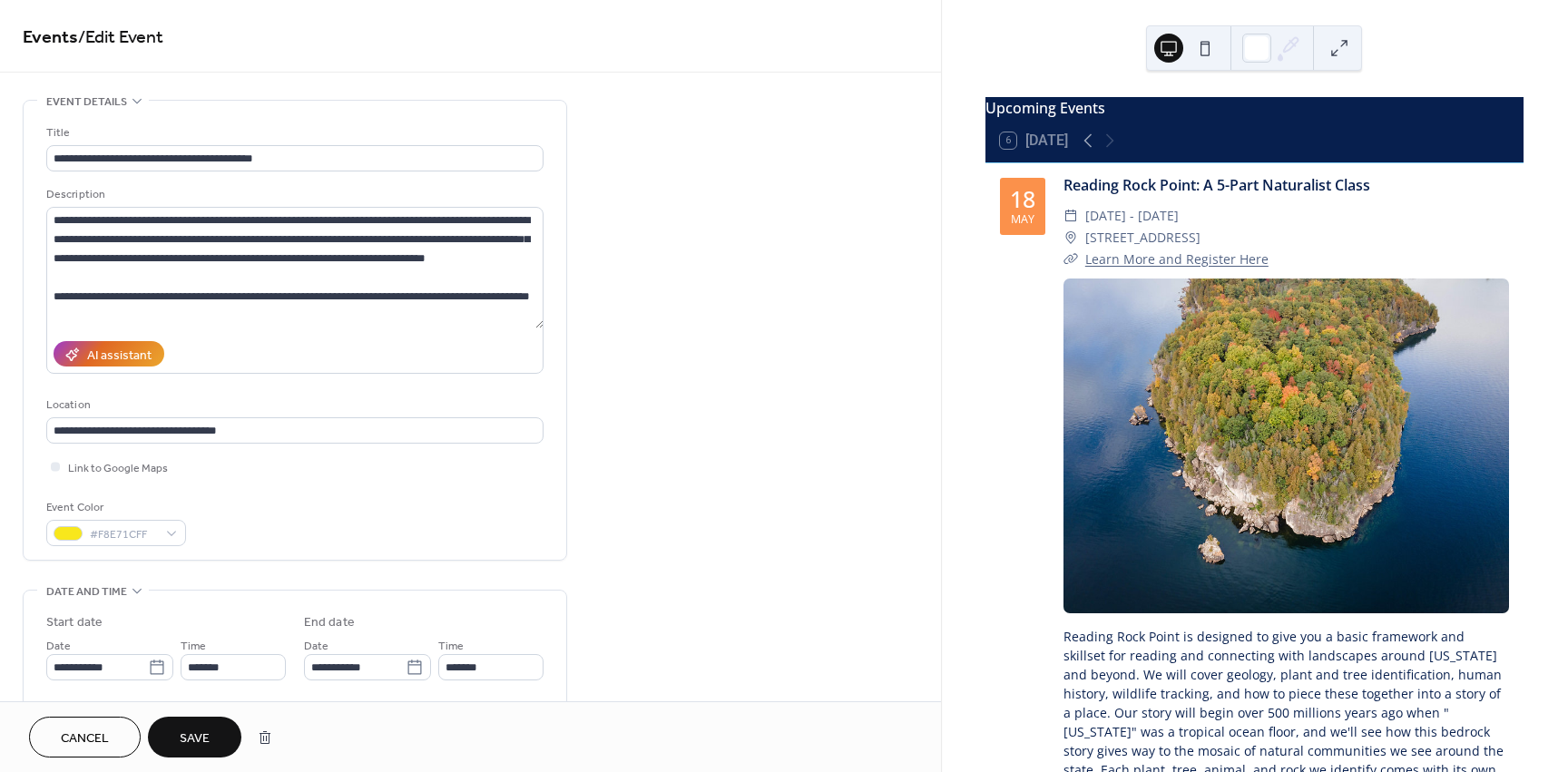 click on "Save" at bounding box center (194, 738) 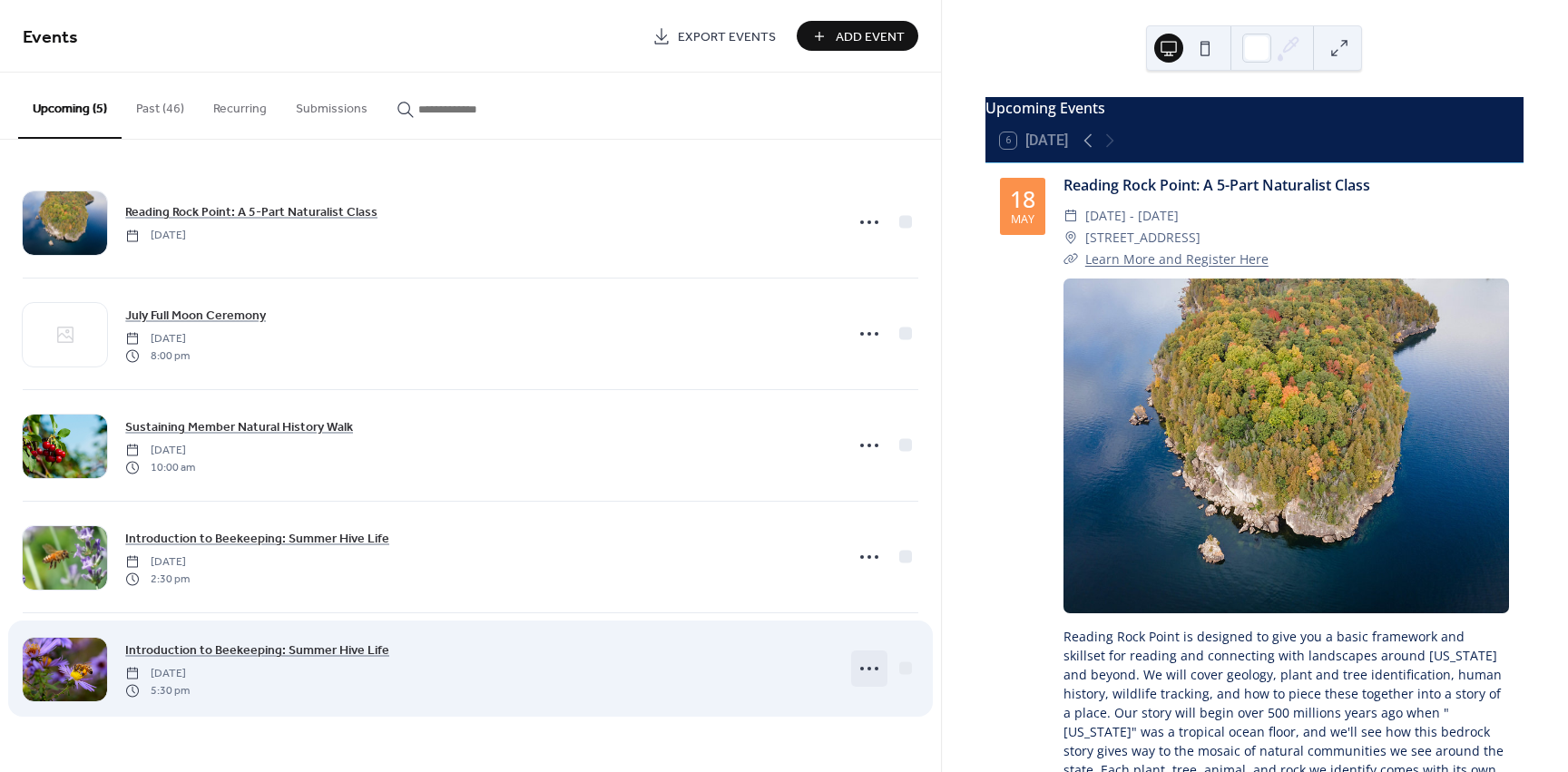 click 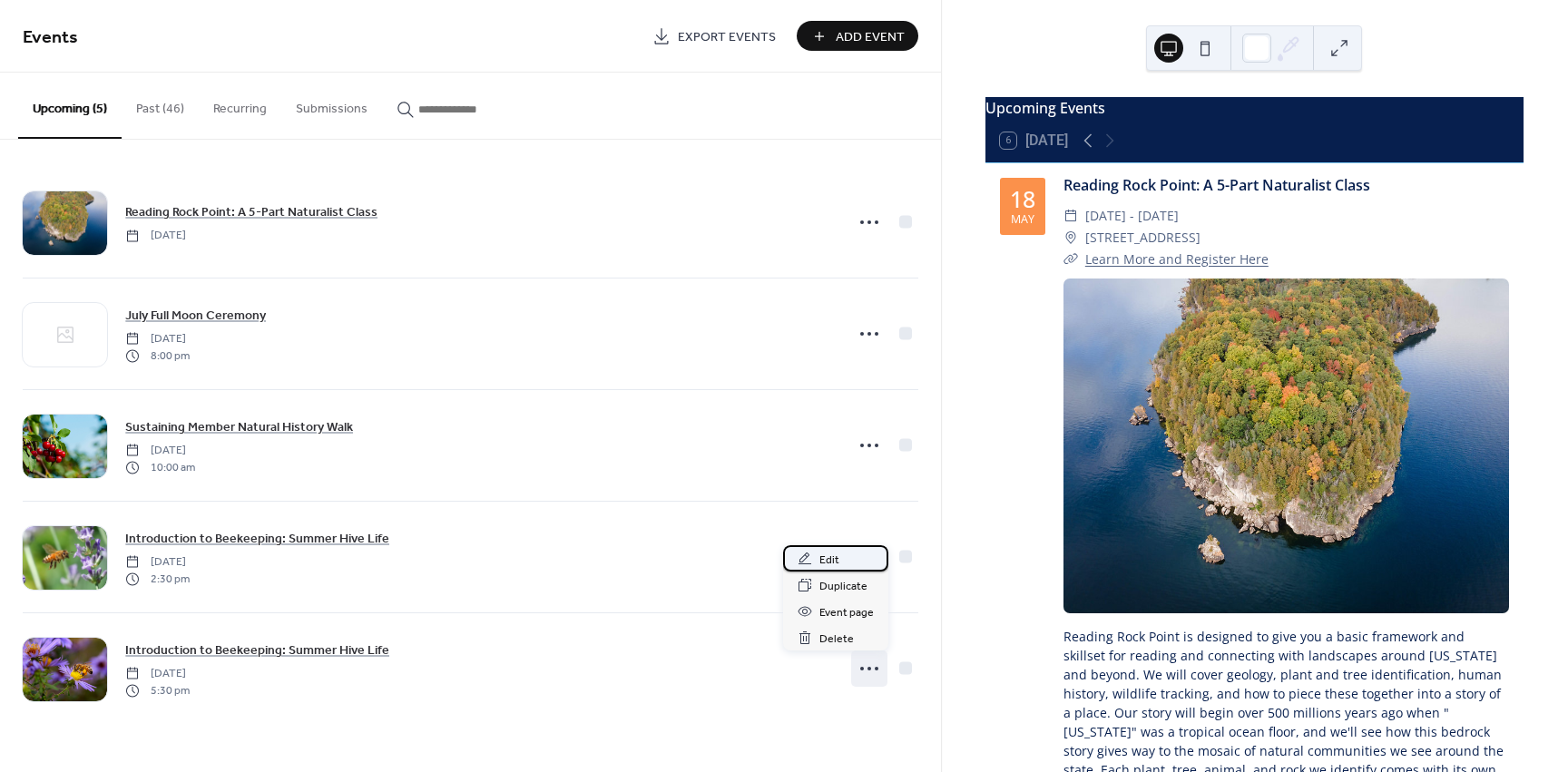 click on "Edit" at bounding box center [836, 558] 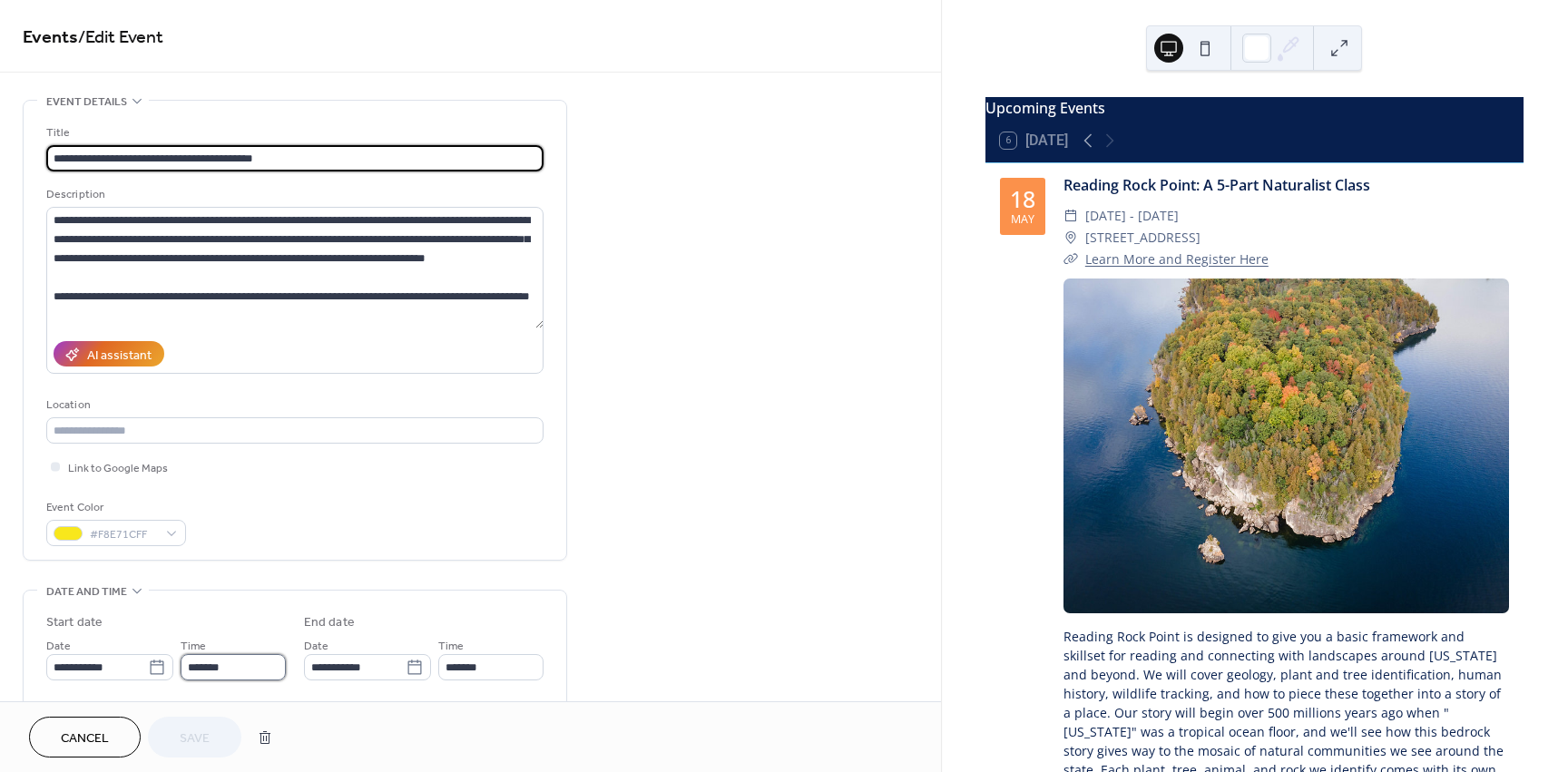 click on "*******" at bounding box center [233, 667] 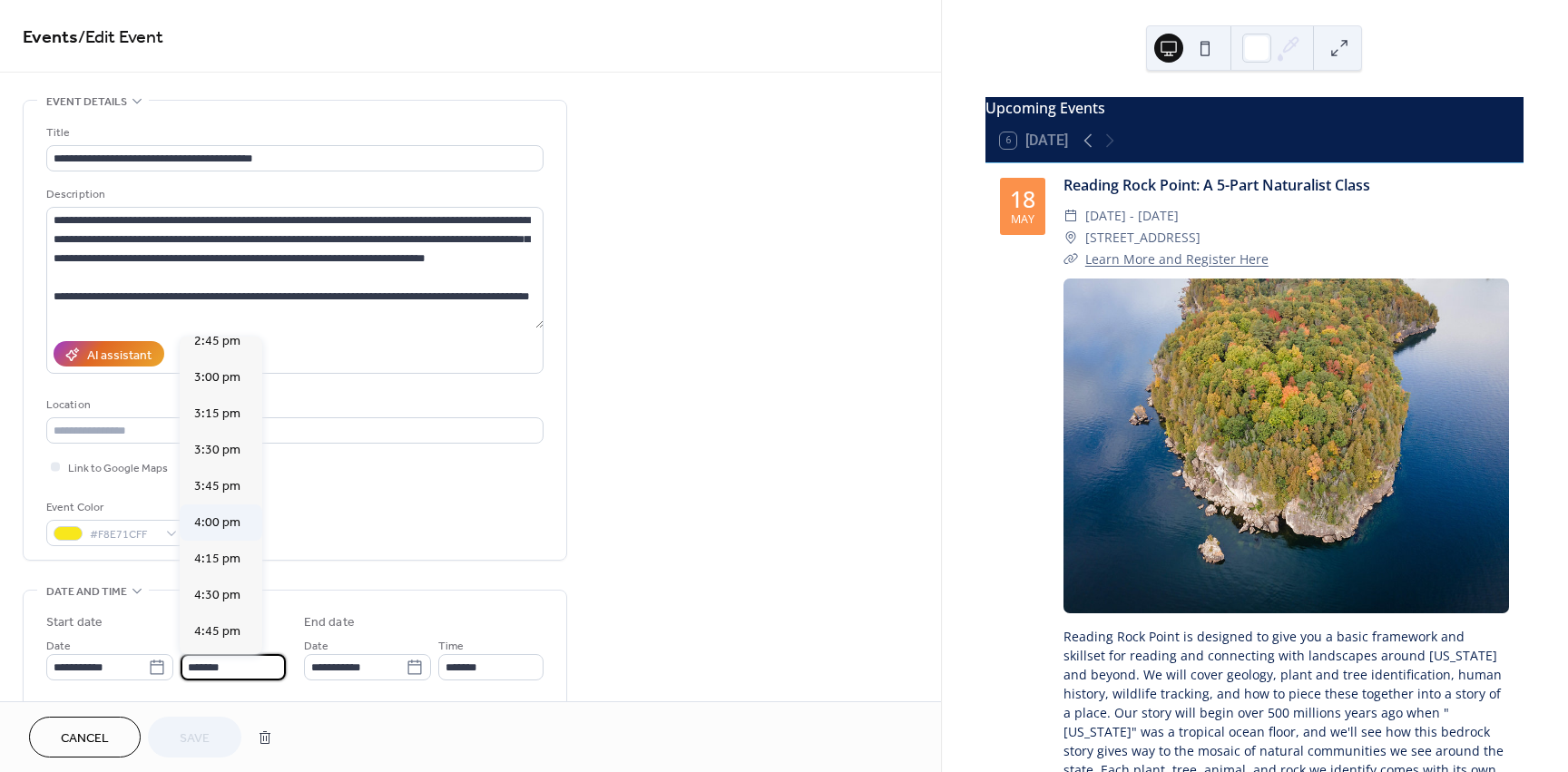 scroll, scrollTop: 2150, scrollLeft: 0, axis: vertical 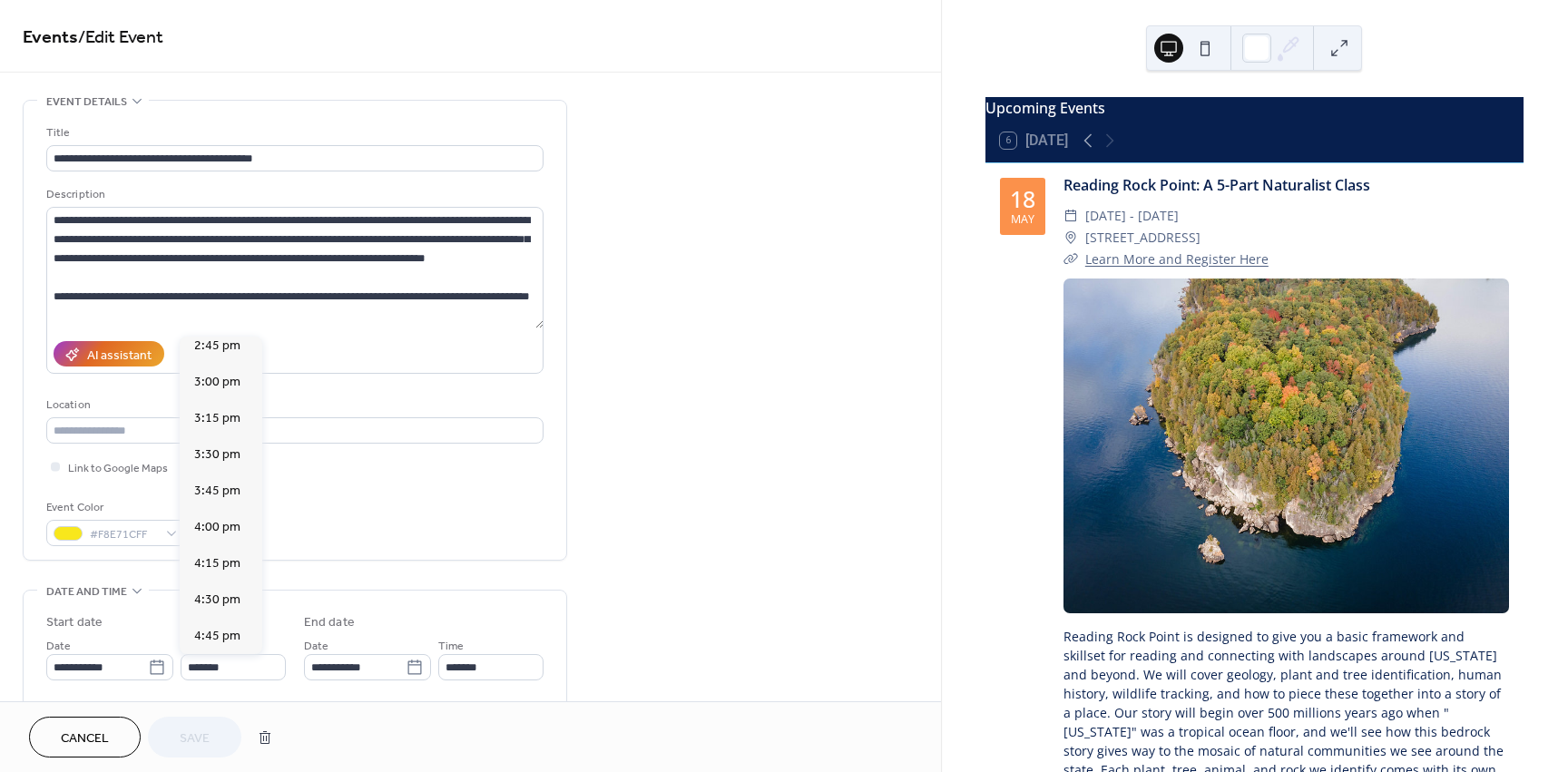 click on "2:30 pm" at bounding box center [217, 309] 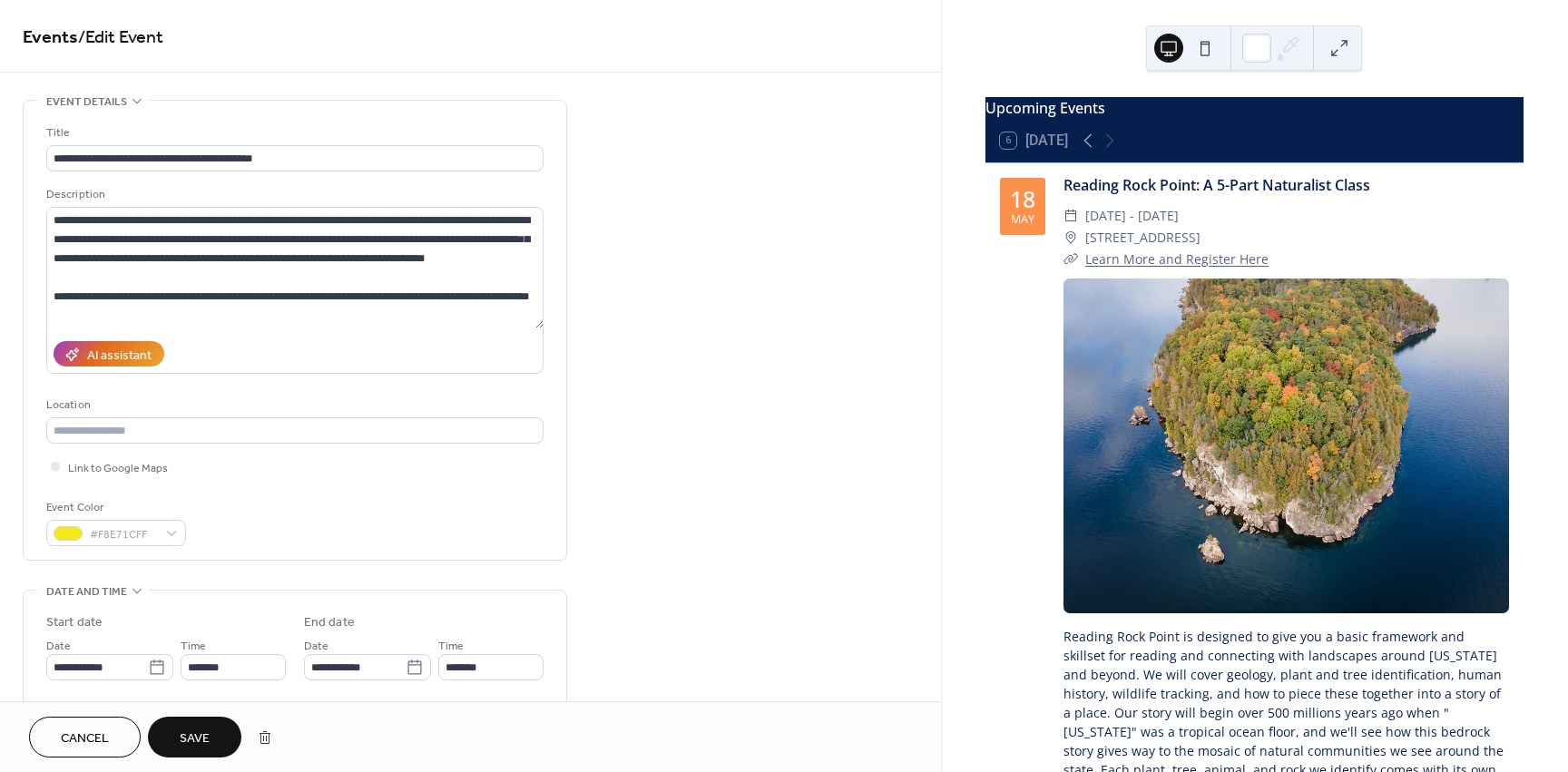 click on "Save" at bounding box center (194, 738) 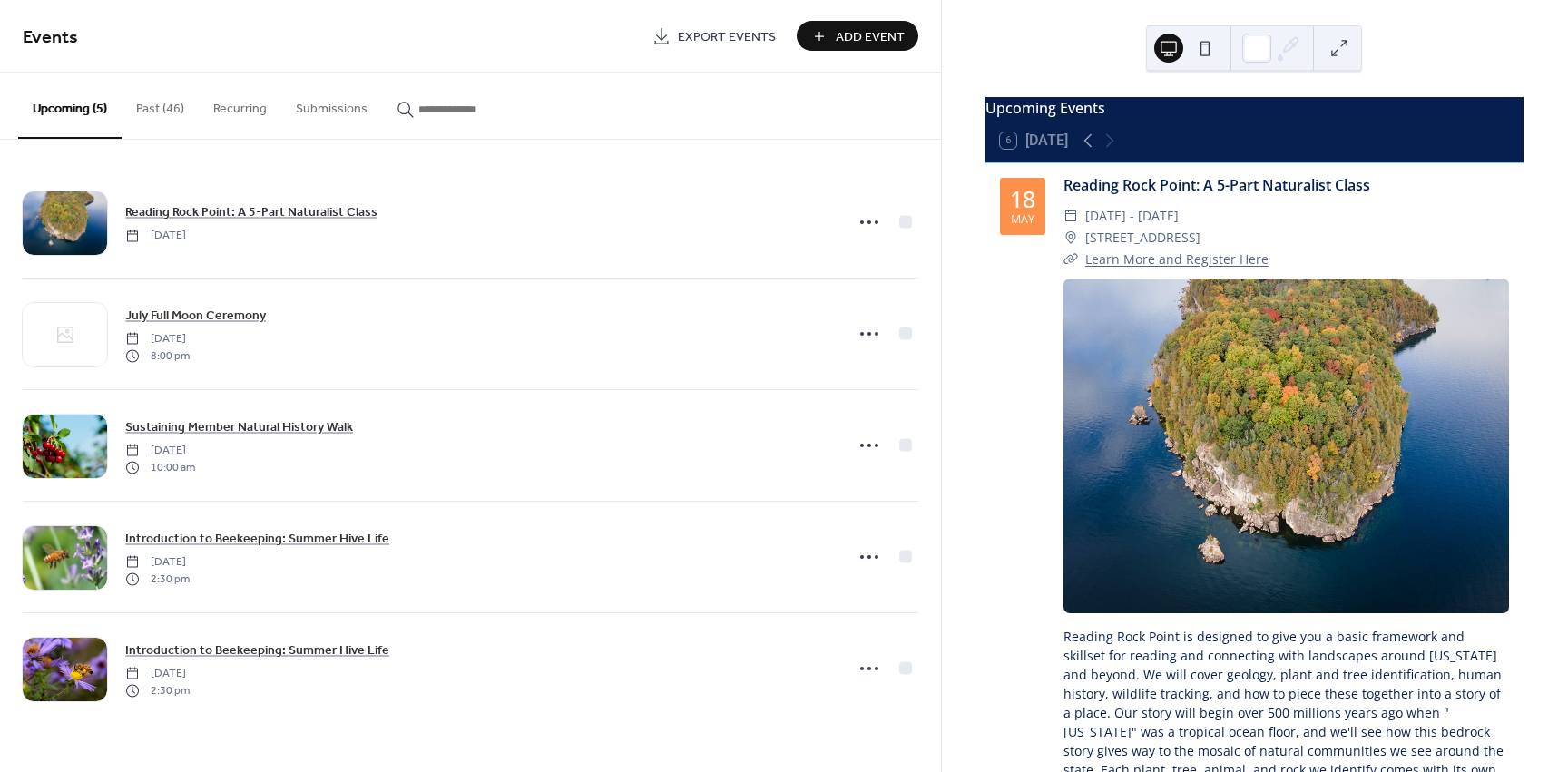 scroll, scrollTop: 0, scrollLeft: 0, axis: both 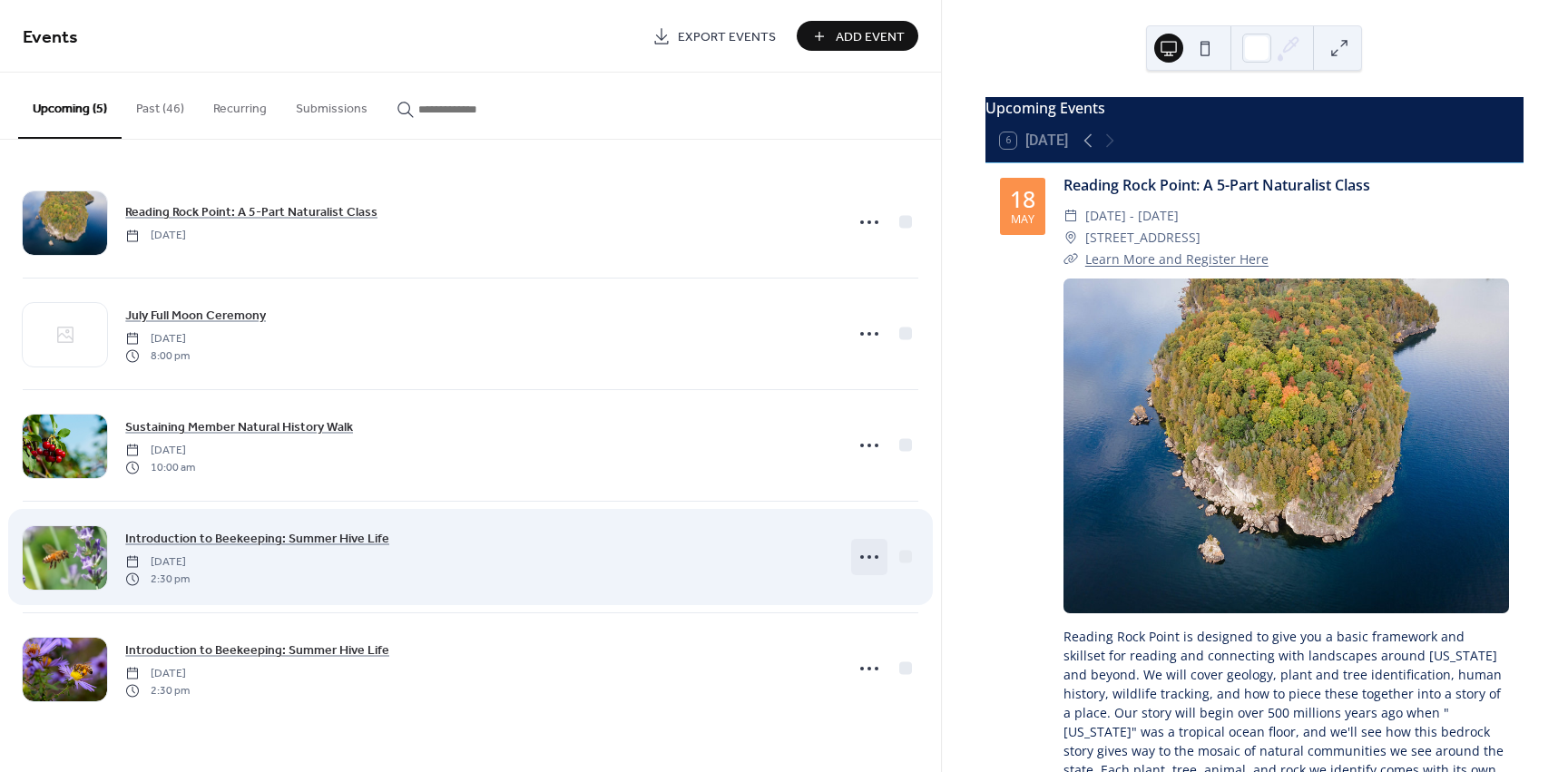 click 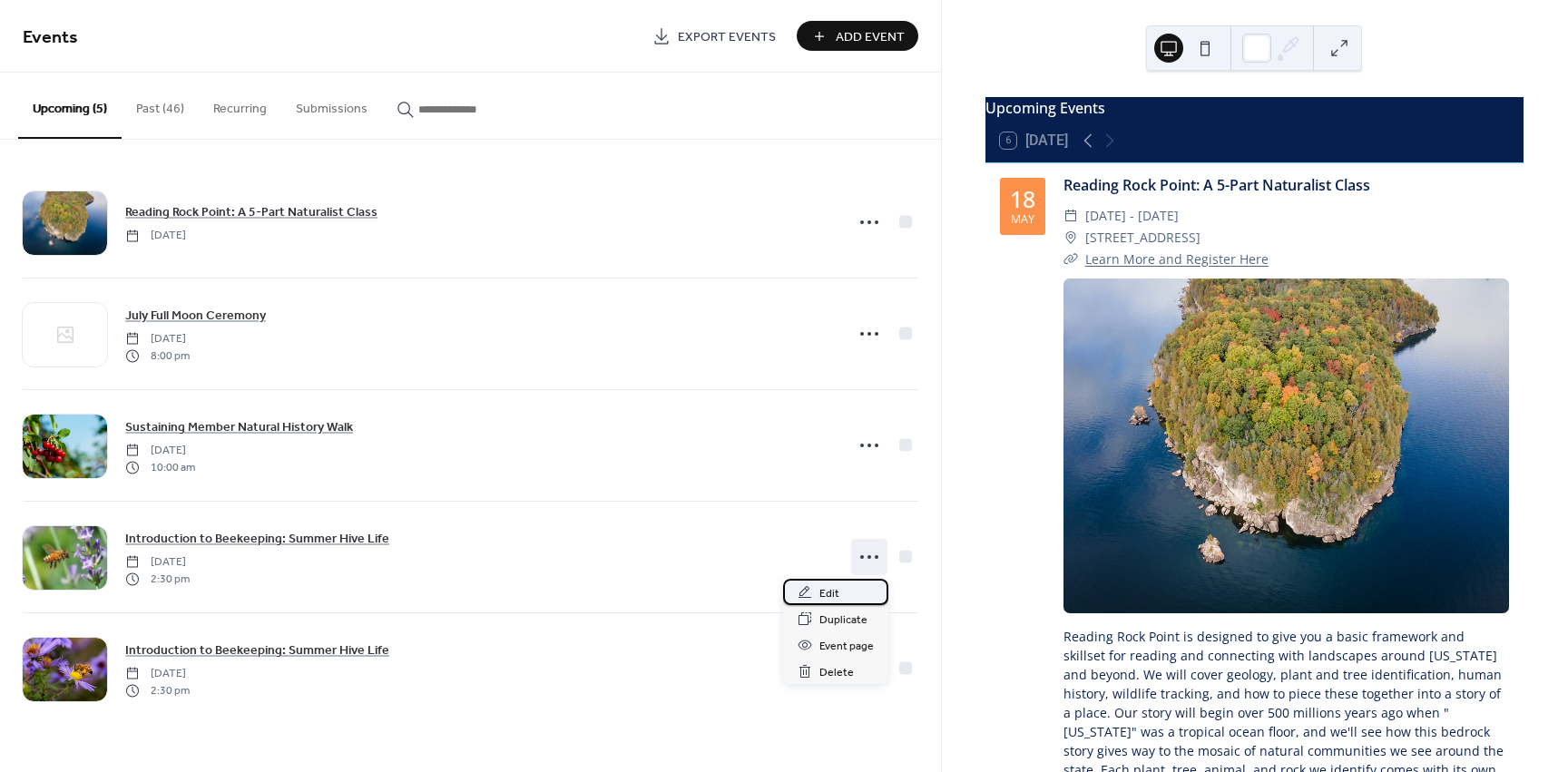 click on "Edit" at bounding box center [836, 591] 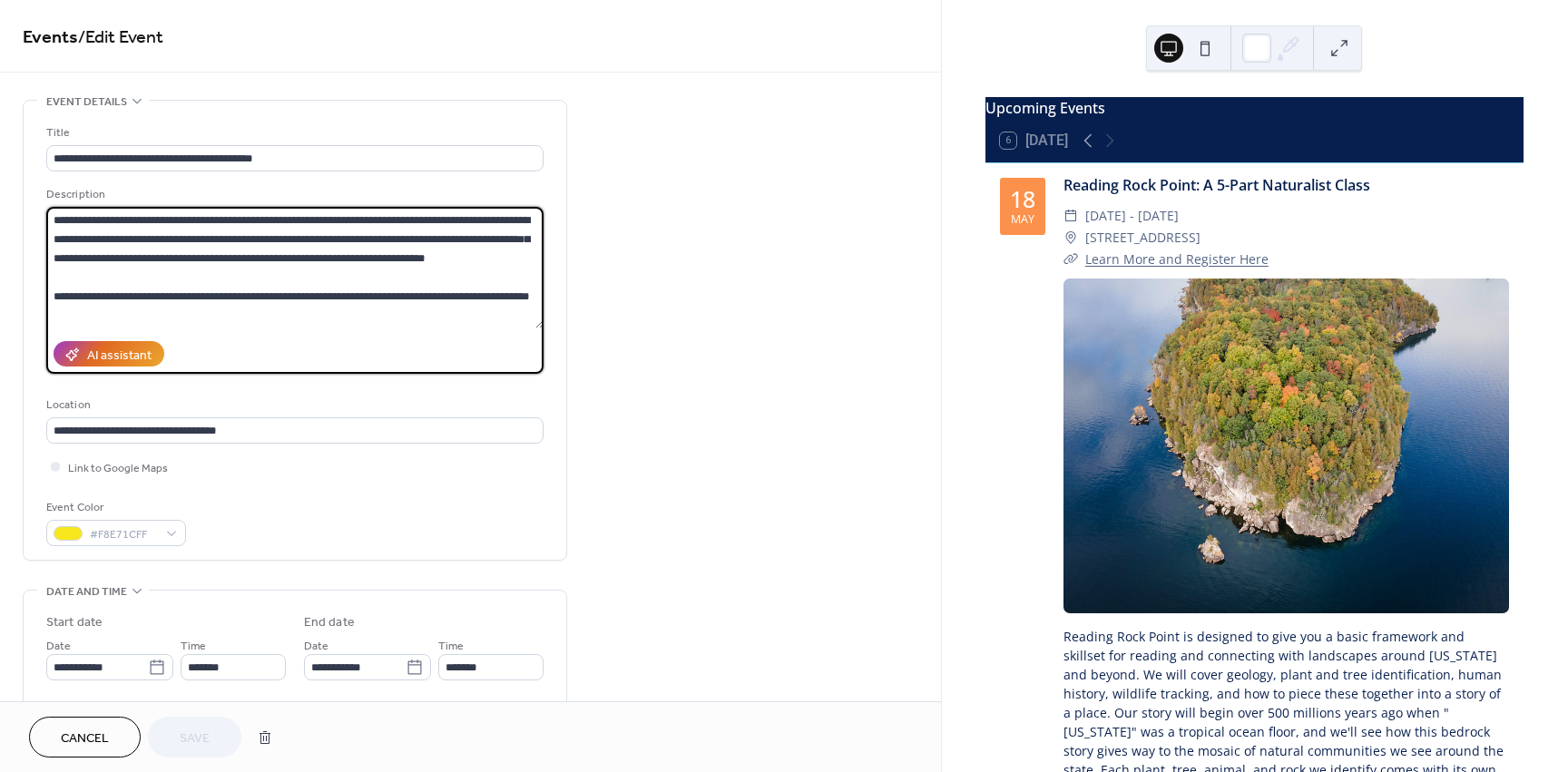 click on "**********" at bounding box center [295, 268] 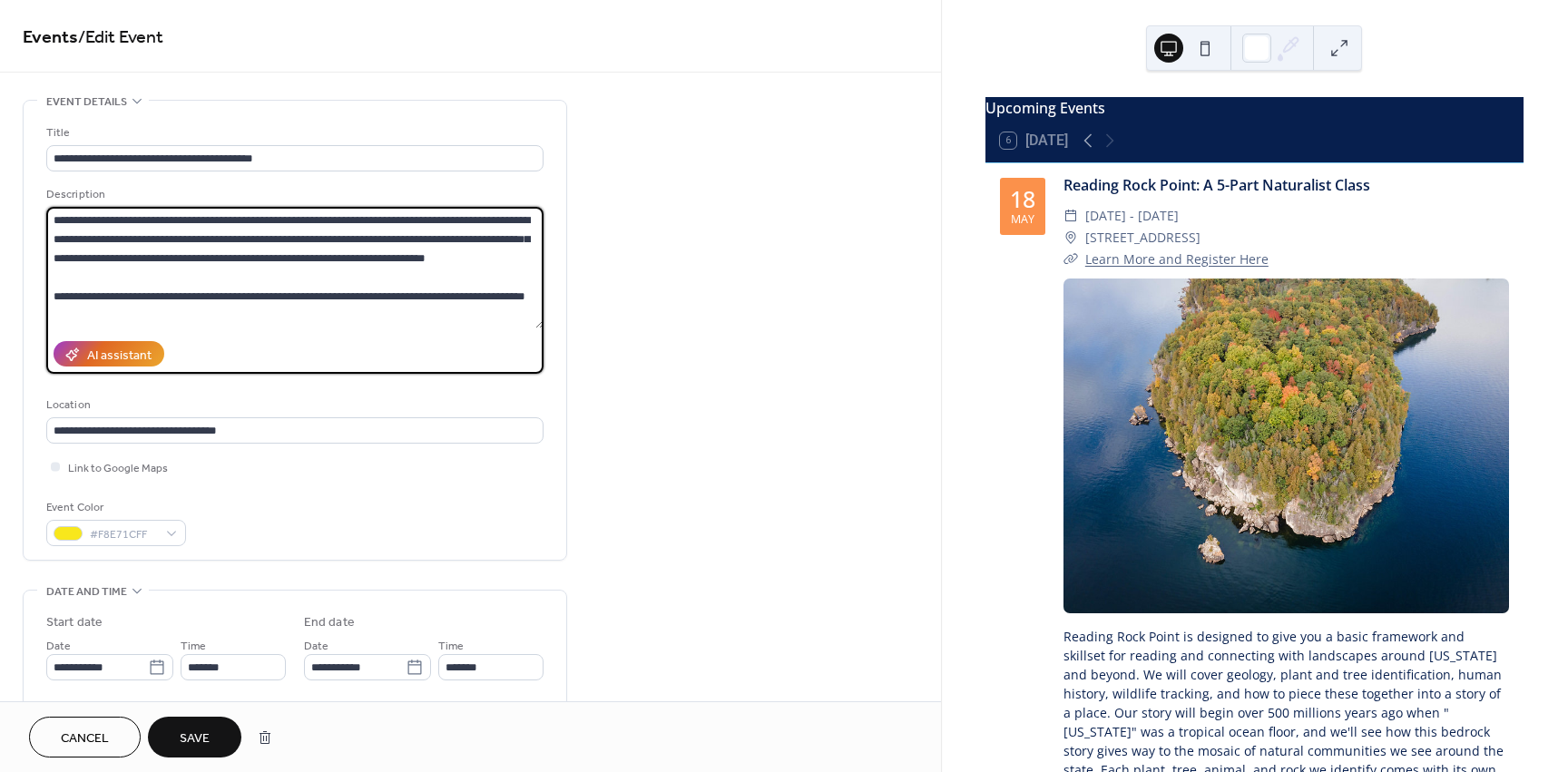 type on "**********" 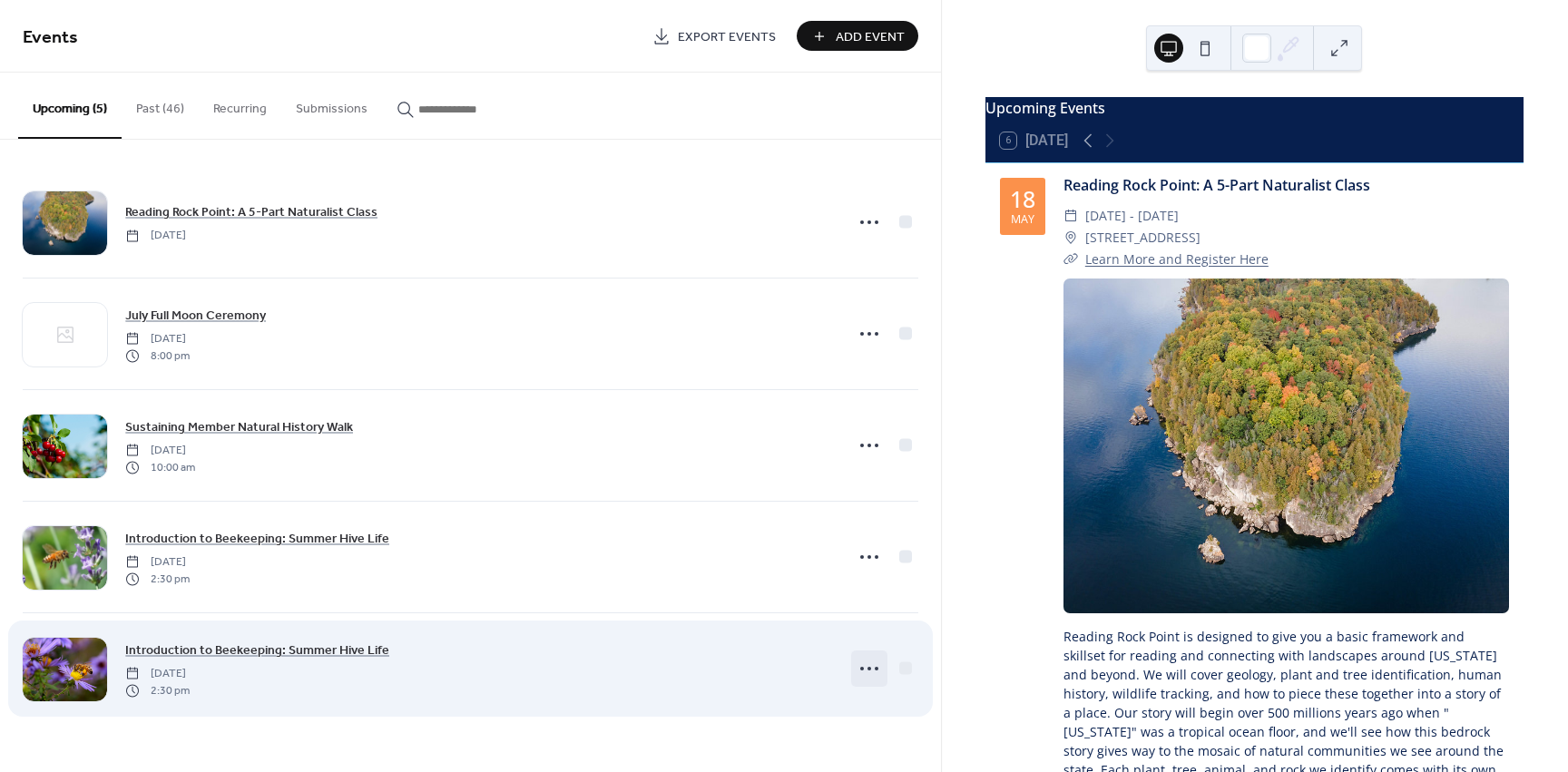 click 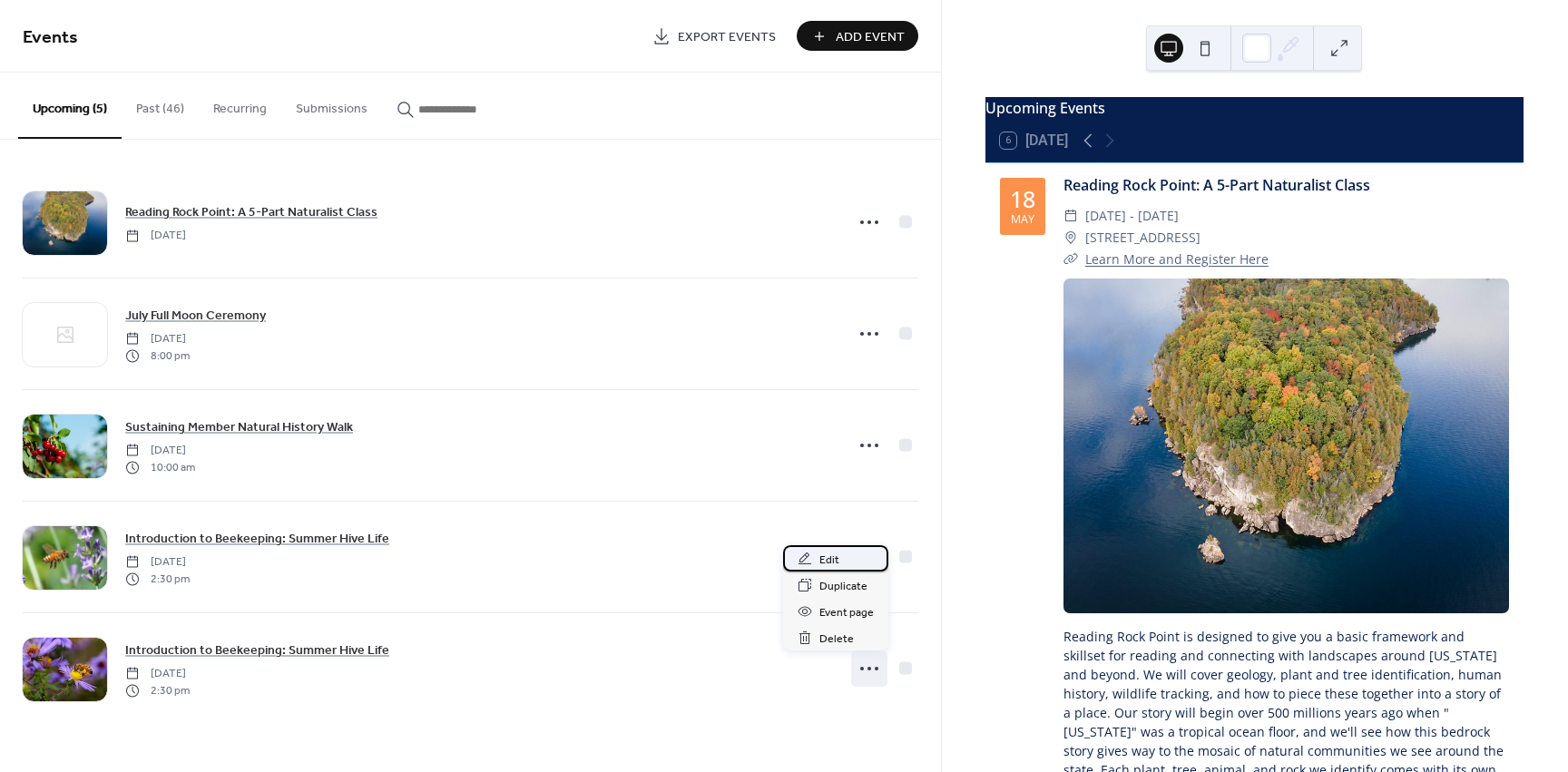 click on "Edit" at bounding box center (829, 560) 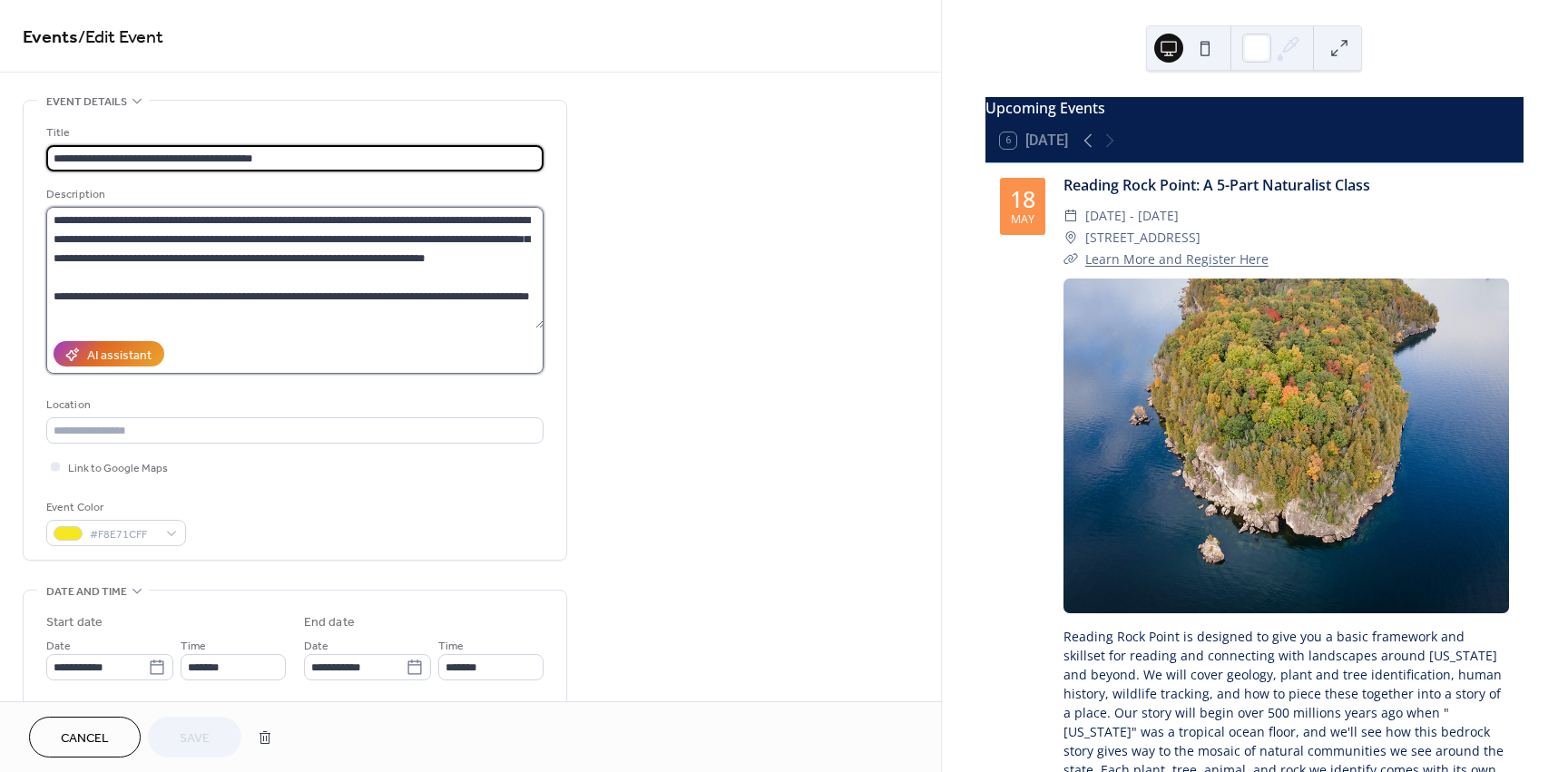 click on "**********" at bounding box center [295, 268] 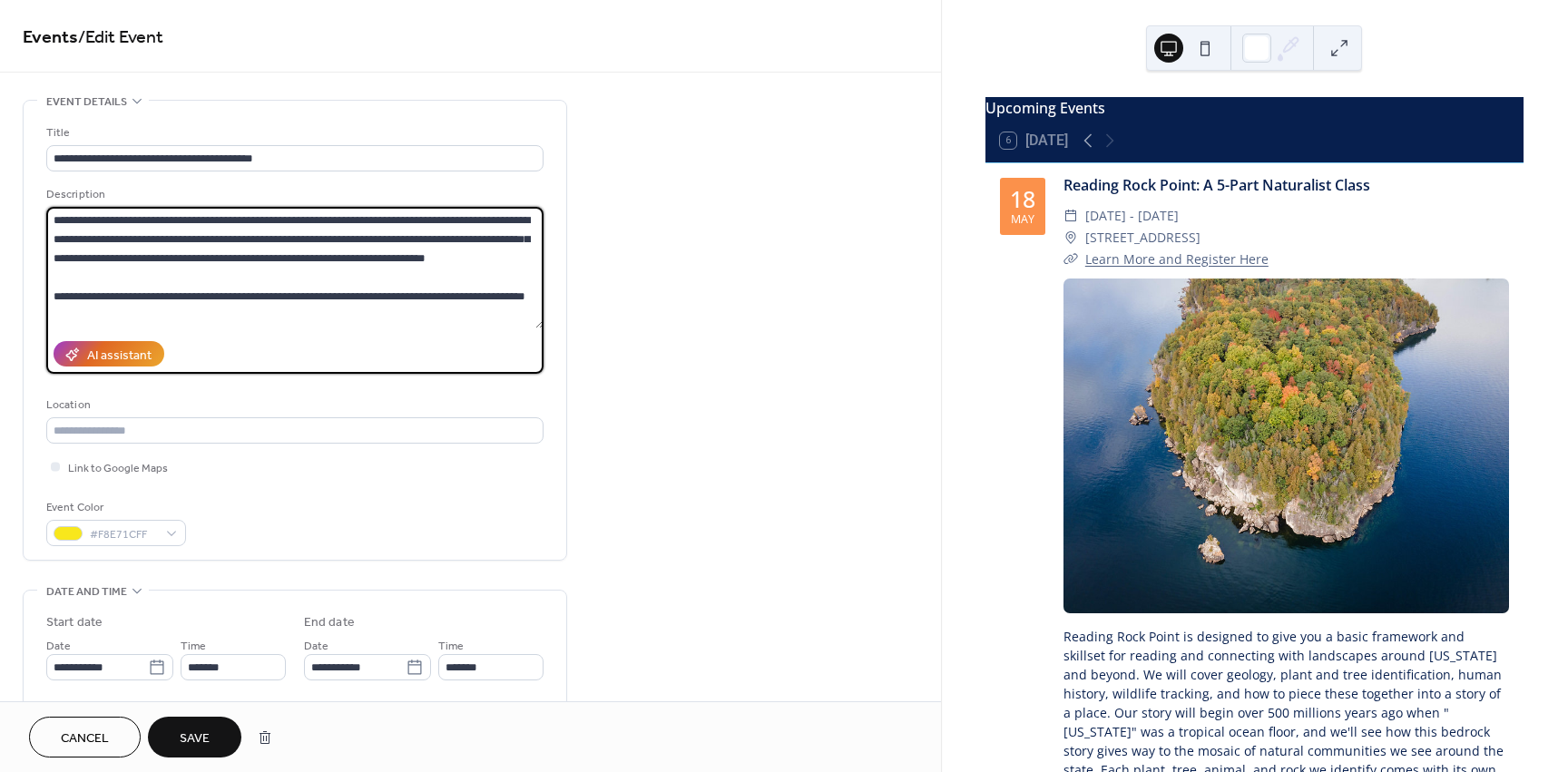 type on "**********" 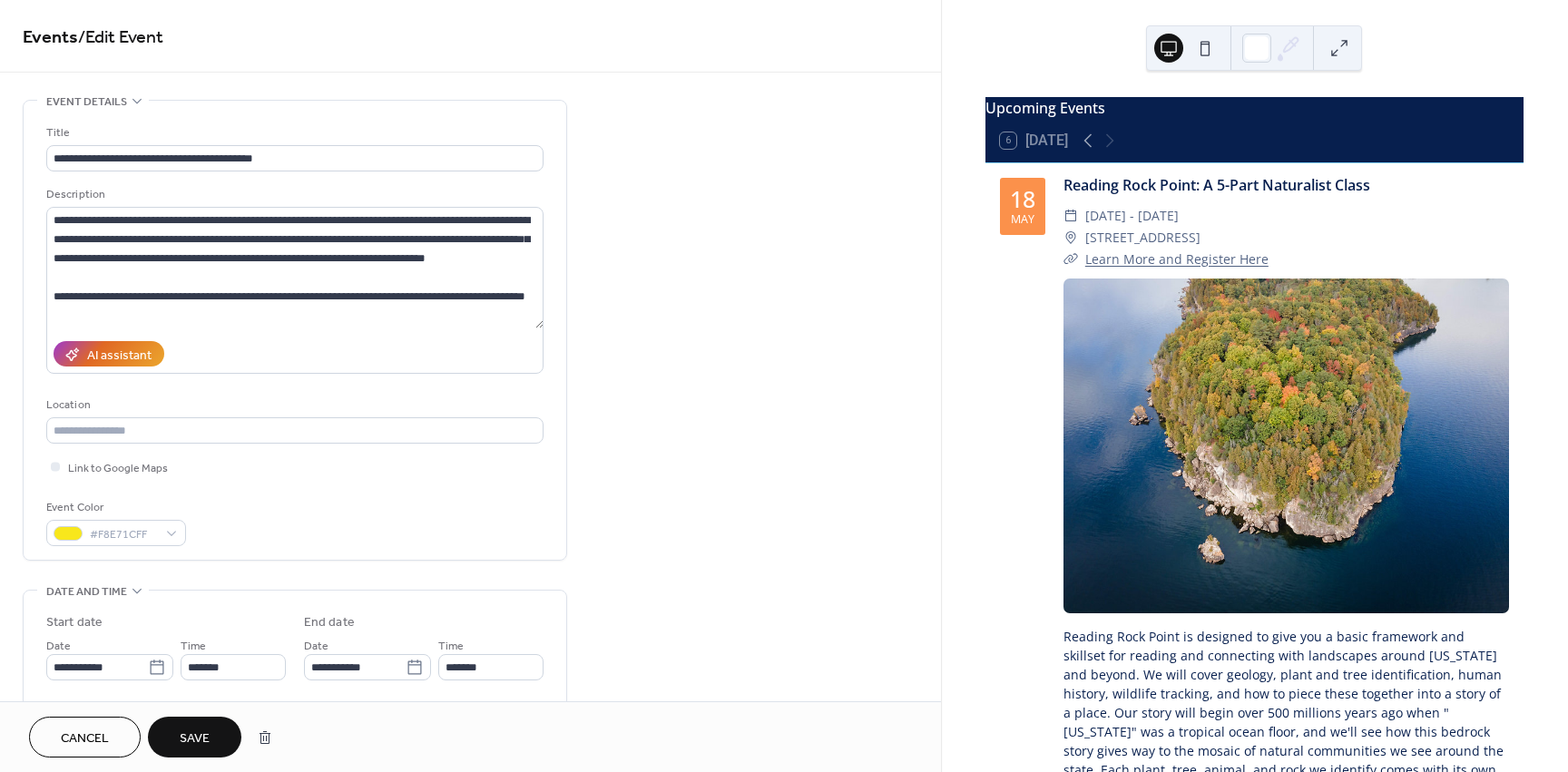 click on "Save" at bounding box center (194, 738) 